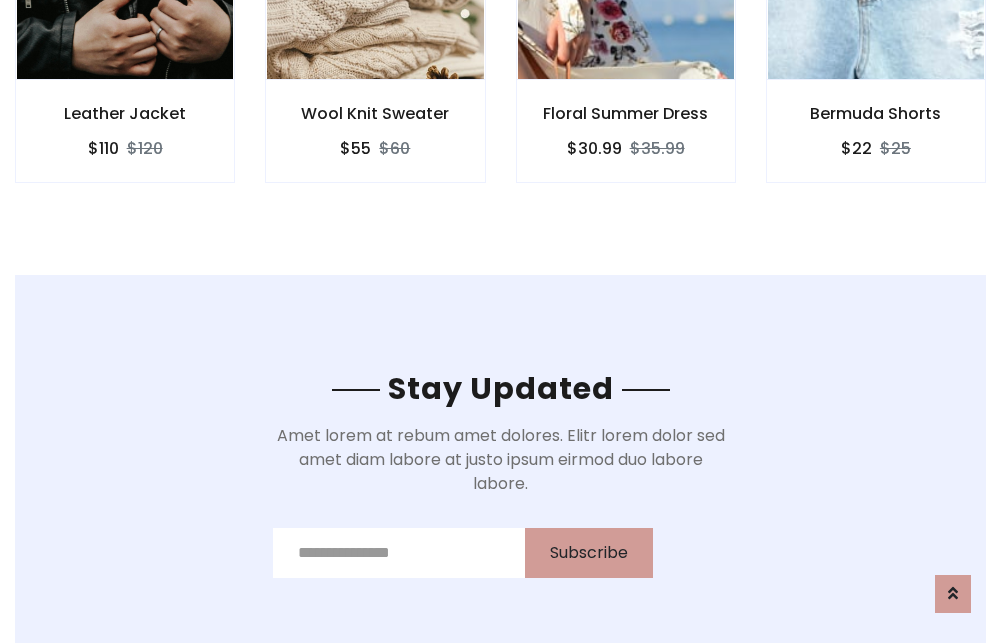 scroll, scrollTop: 3012, scrollLeft: 0, axis: vertical 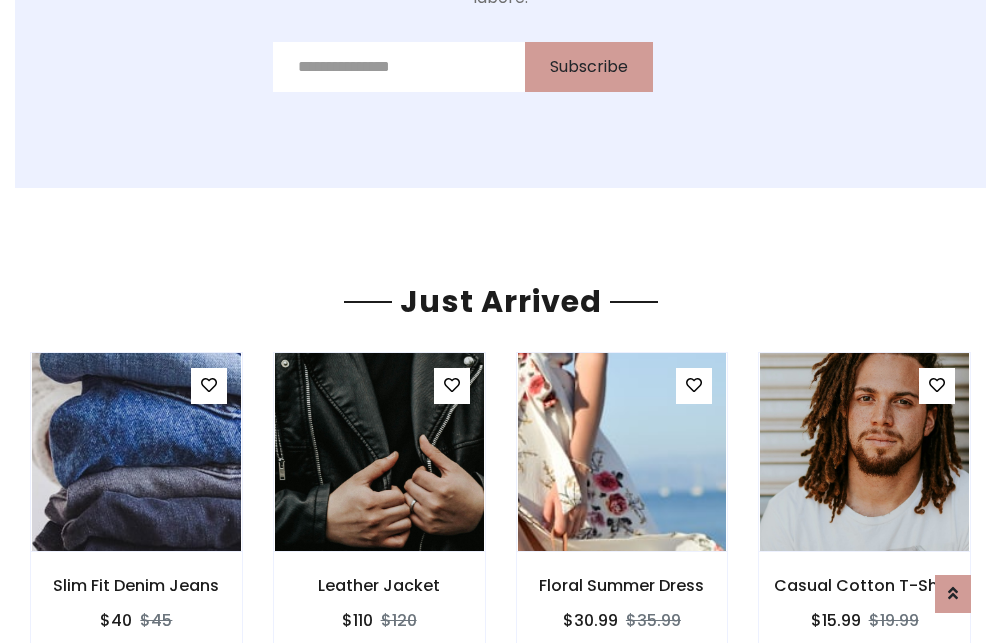 click on "Floral Summer Dress
$30.99
$35.99" at bounding box center [626, -441] 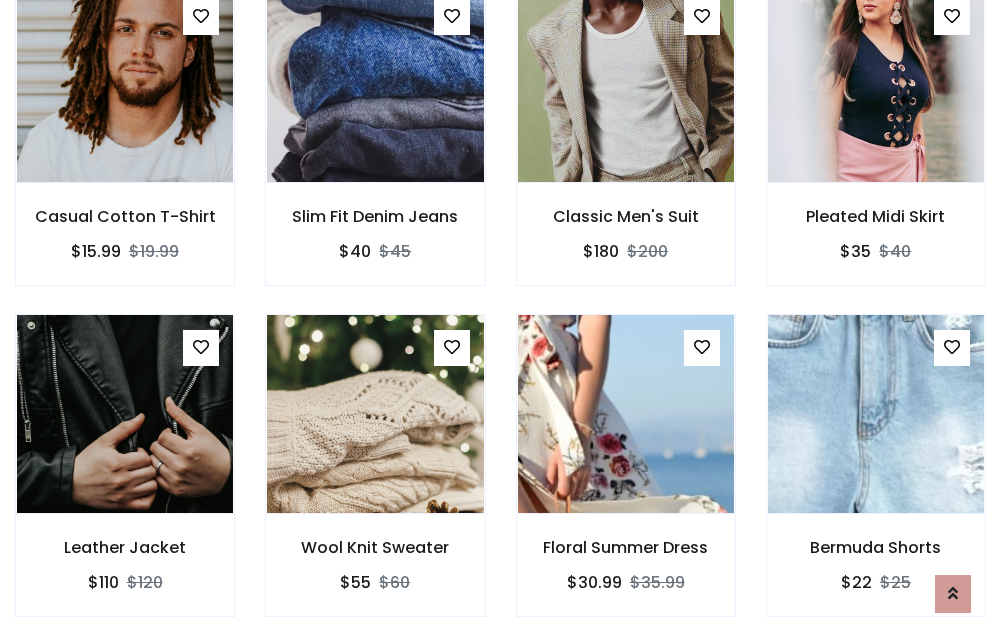 click on "Floral Summer Dress
$30.99
$35.99" at bounding box center (626, 479) 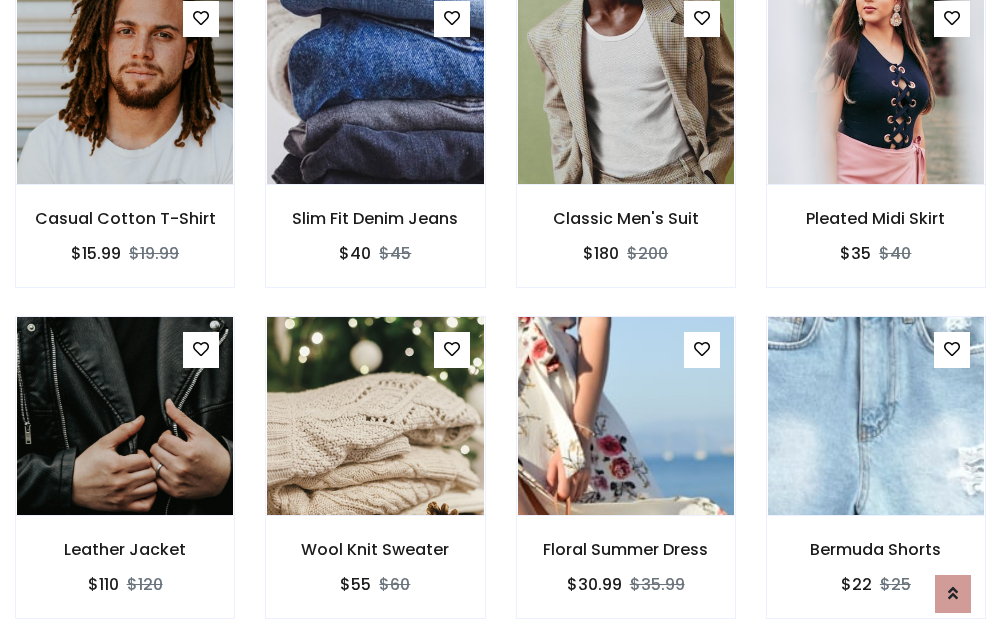 click on "Floral Summer Dress
$30.99
$35.99" at bounding box center (626, 481) 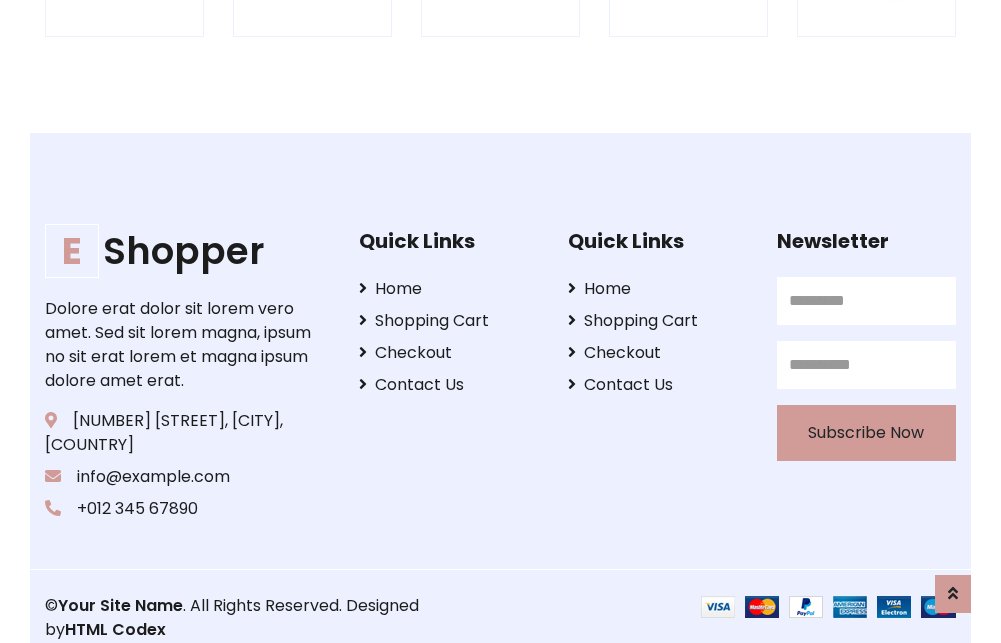scroll, scrollTop: 3807, scrollLeft: 0, axis: vertical 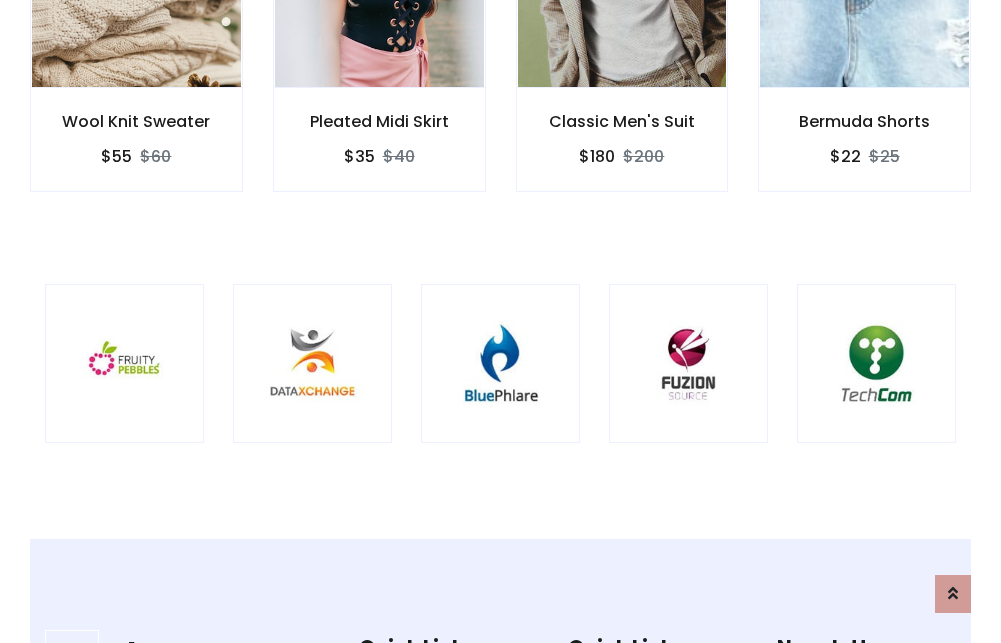 click at bounding box center (500, 363) 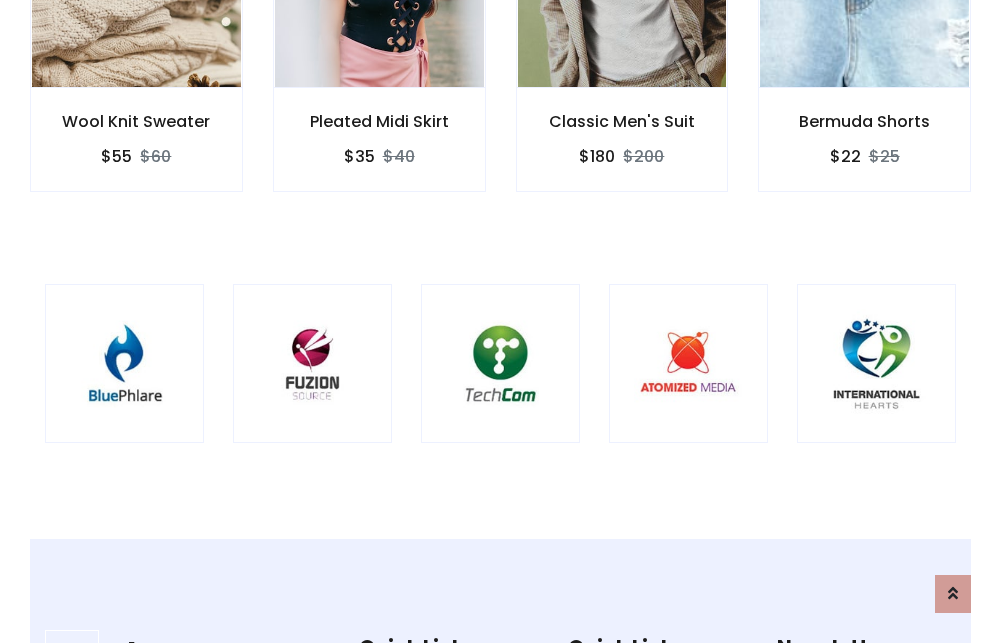 click at bounding box center (500, 363) 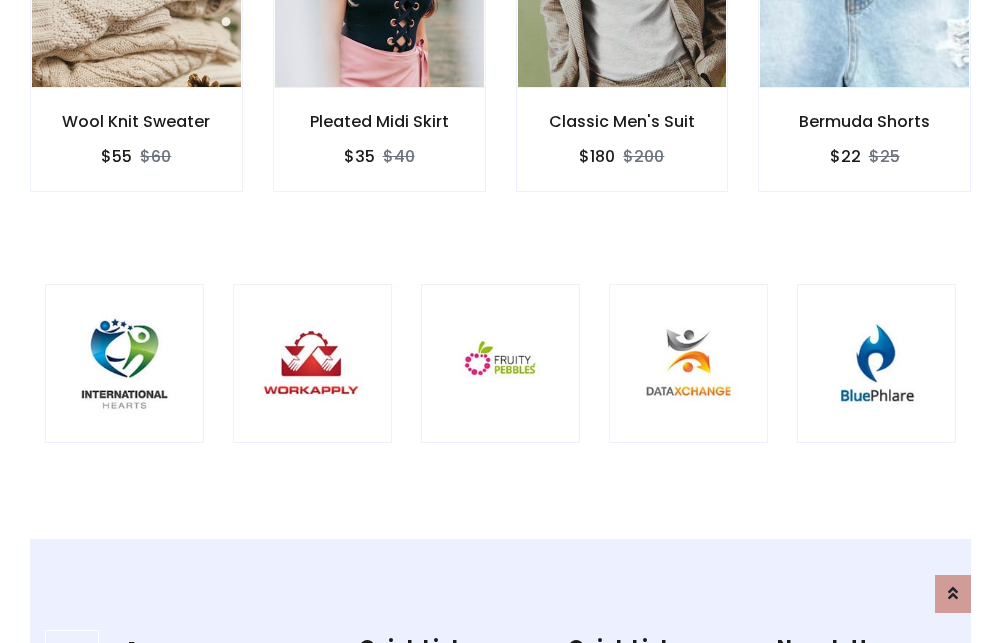 click at bounding box center [500, 363] 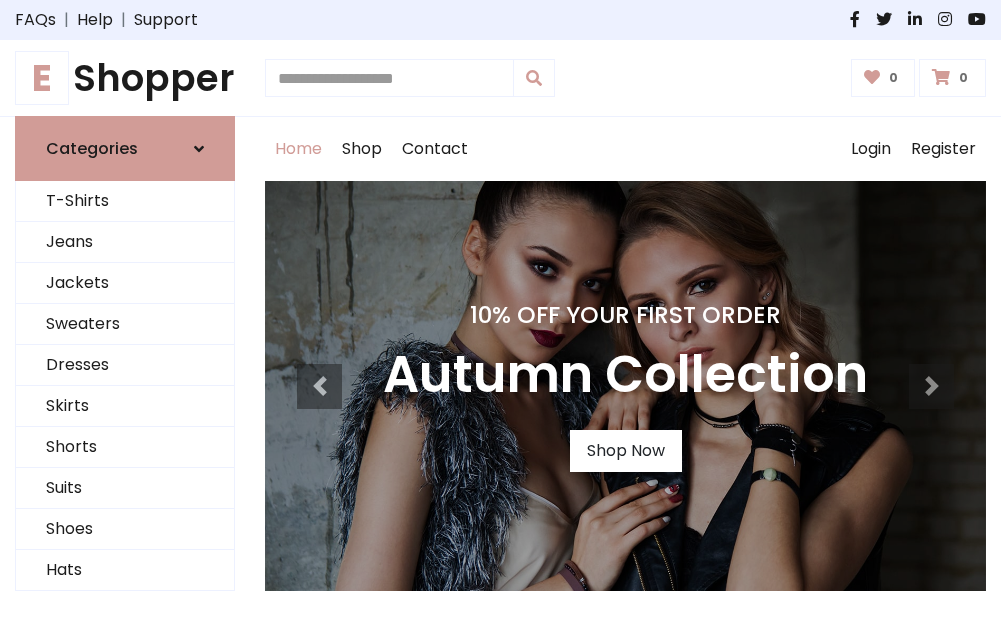 scroll, scrollTop: 0, scrollLeft: 0, axis: both 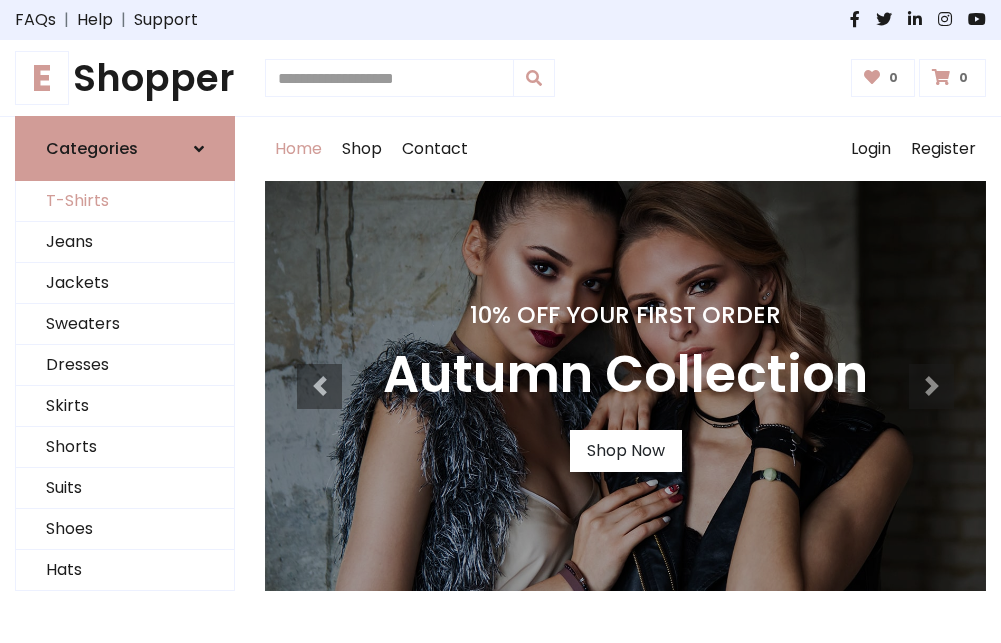 click on "T-Shirts" at bounding box center [125, 201] 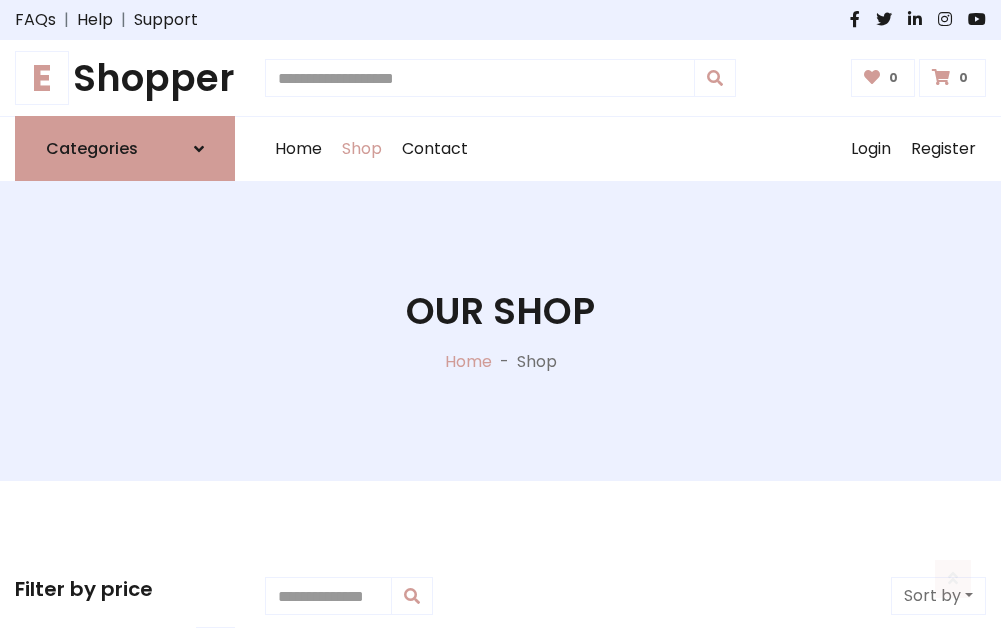 scroll, scrollTop: 802, scrollLeft: 0, axis: vertical 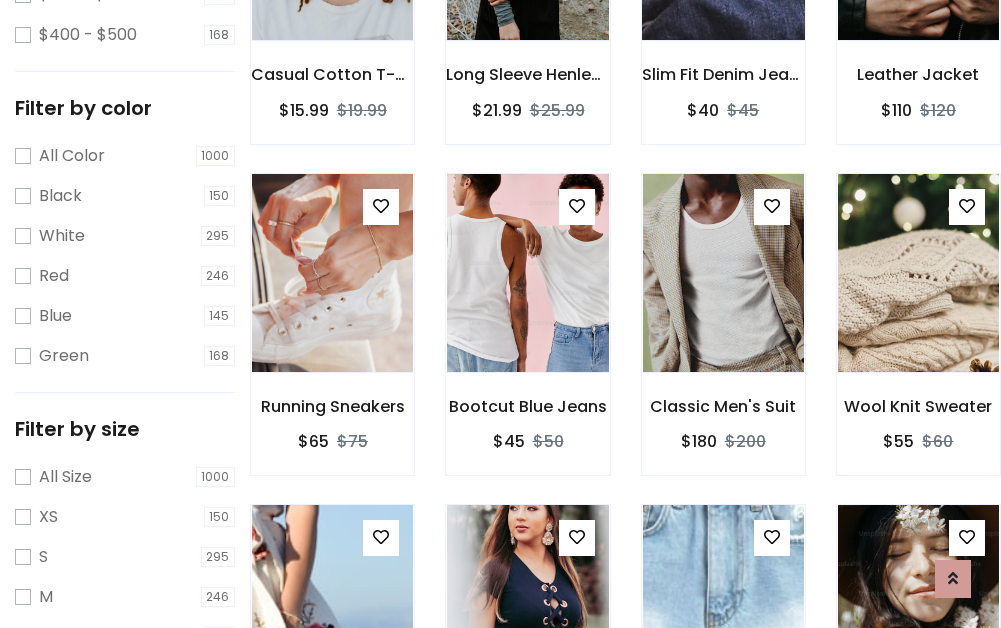 click at bounding box center (723, -59) 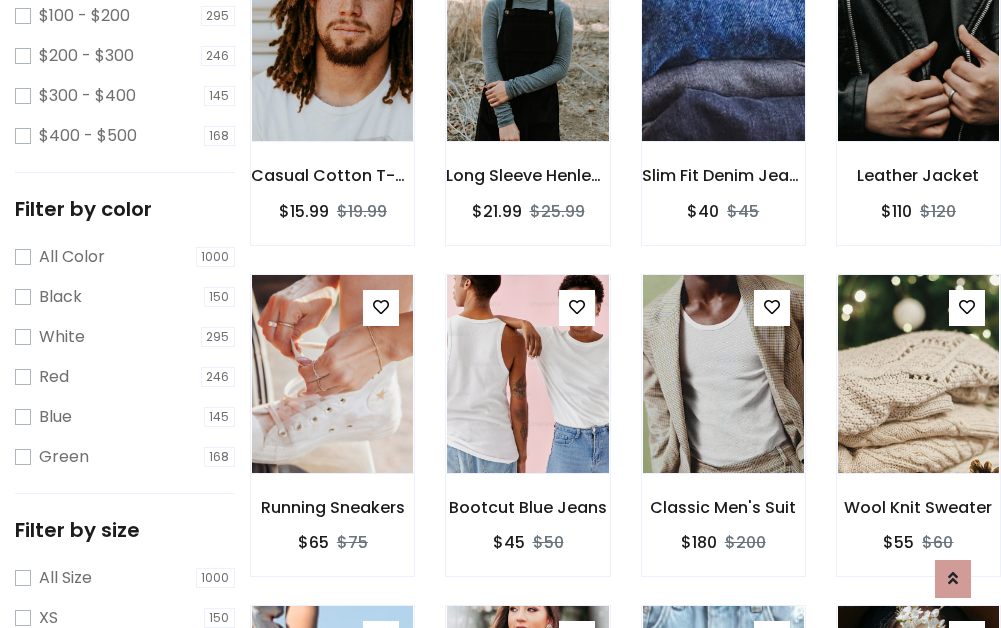 scroll, scrollTop: 101, scrollLeft: 0, axis: vertical 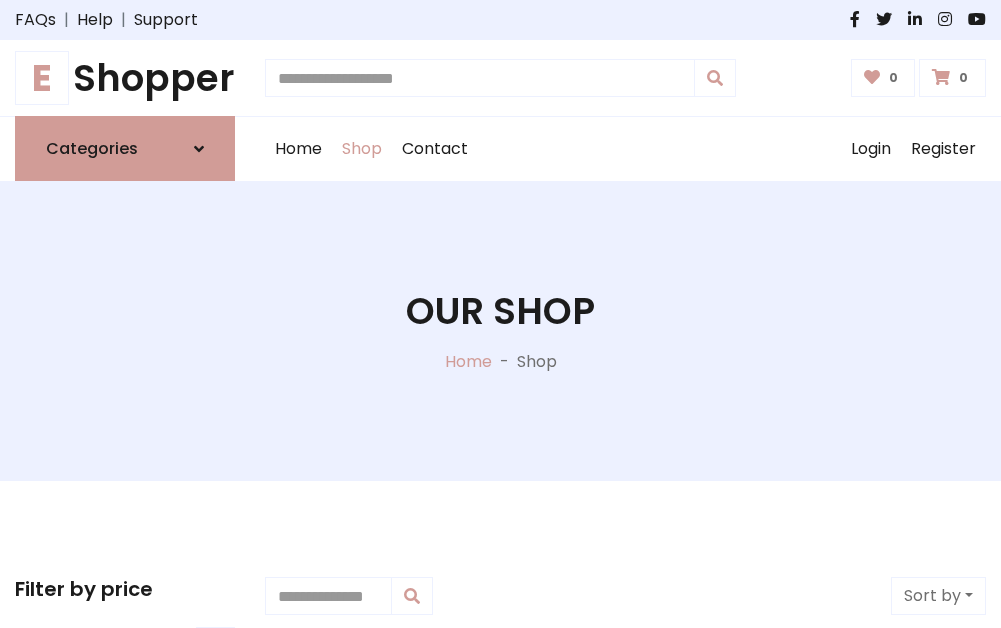 click on "E Shopper" at bounding box center (125, 78) 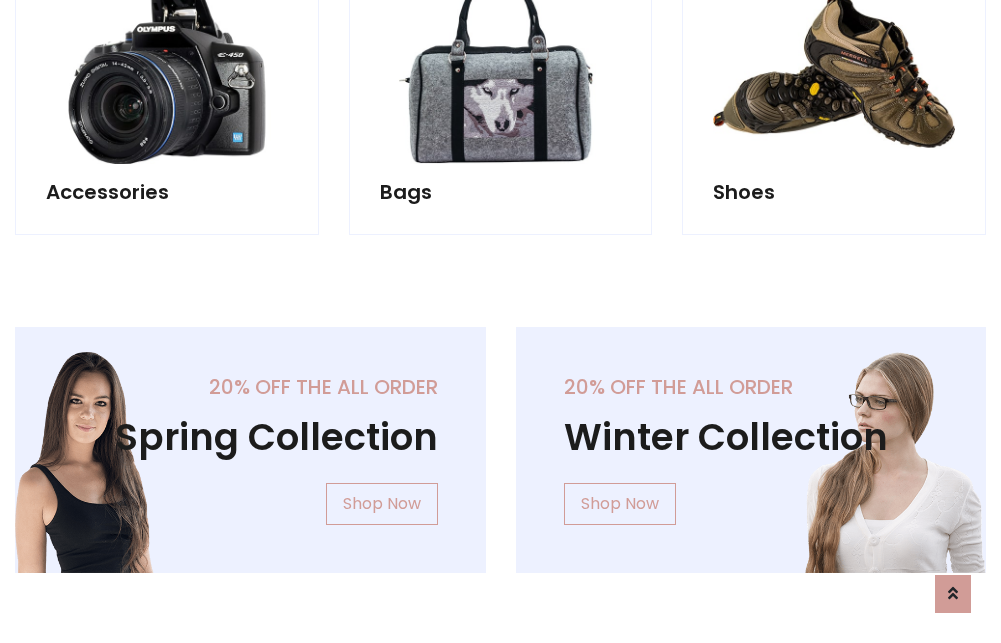 scroll, scrollTop: 1943, scrollLeft: 0, axis: vertical 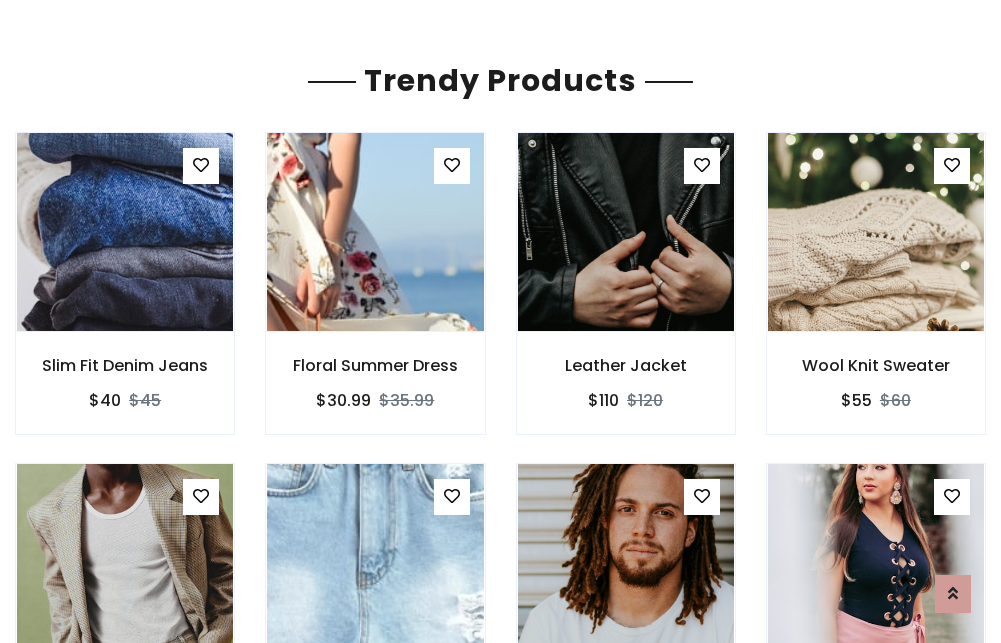click on "Shop" at bounding box center (362, -1794) 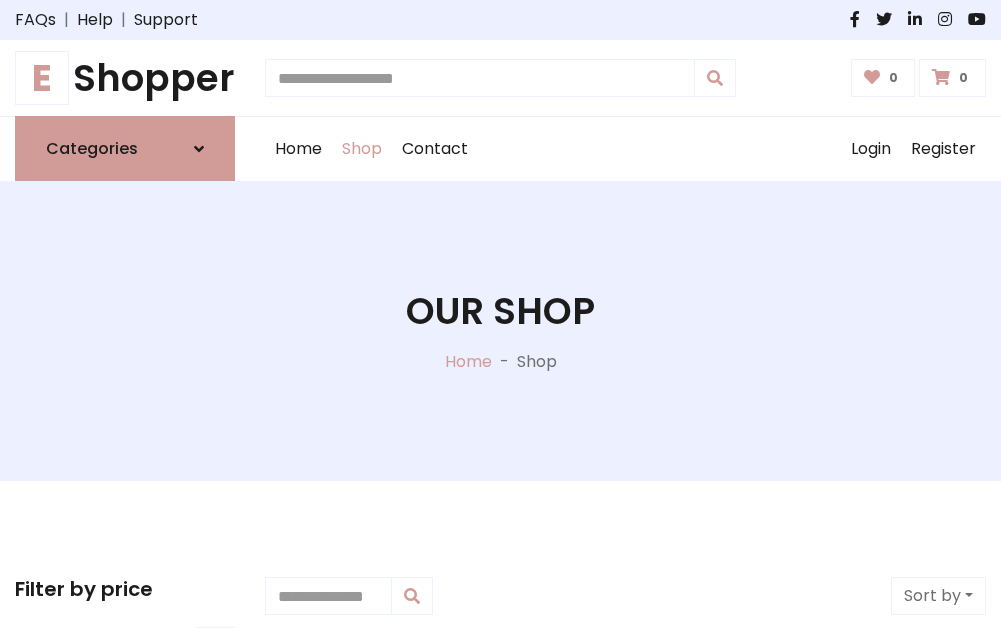 scroll, scrollTop: 0, scrollLeft: 0, axis: both 